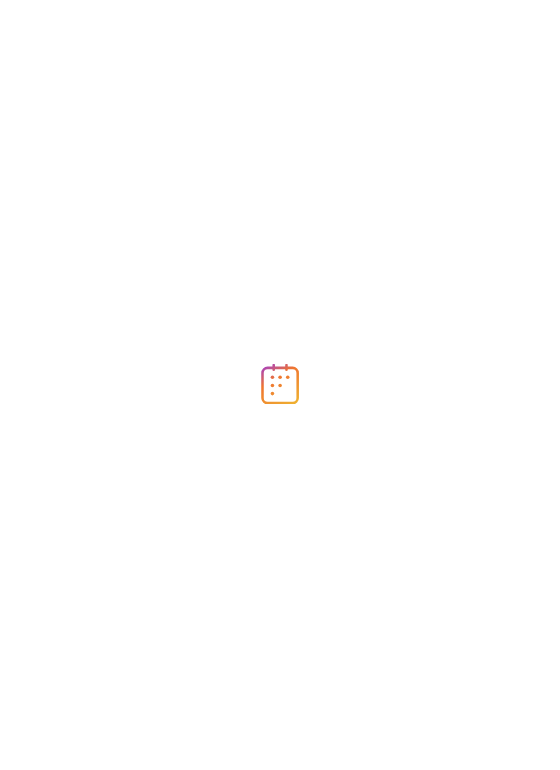 scroll, scrollTop: 0, scrollLeft: 0, axis: both 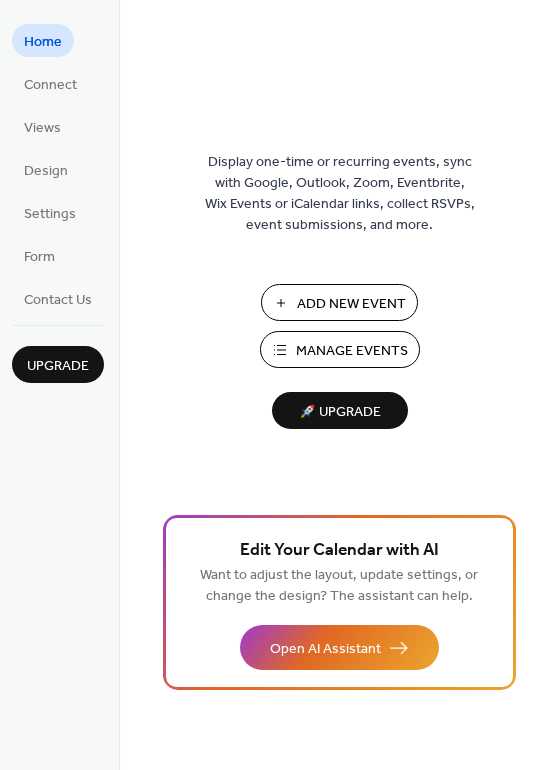 click on "Add New Event" at bounding box center (351, 304) 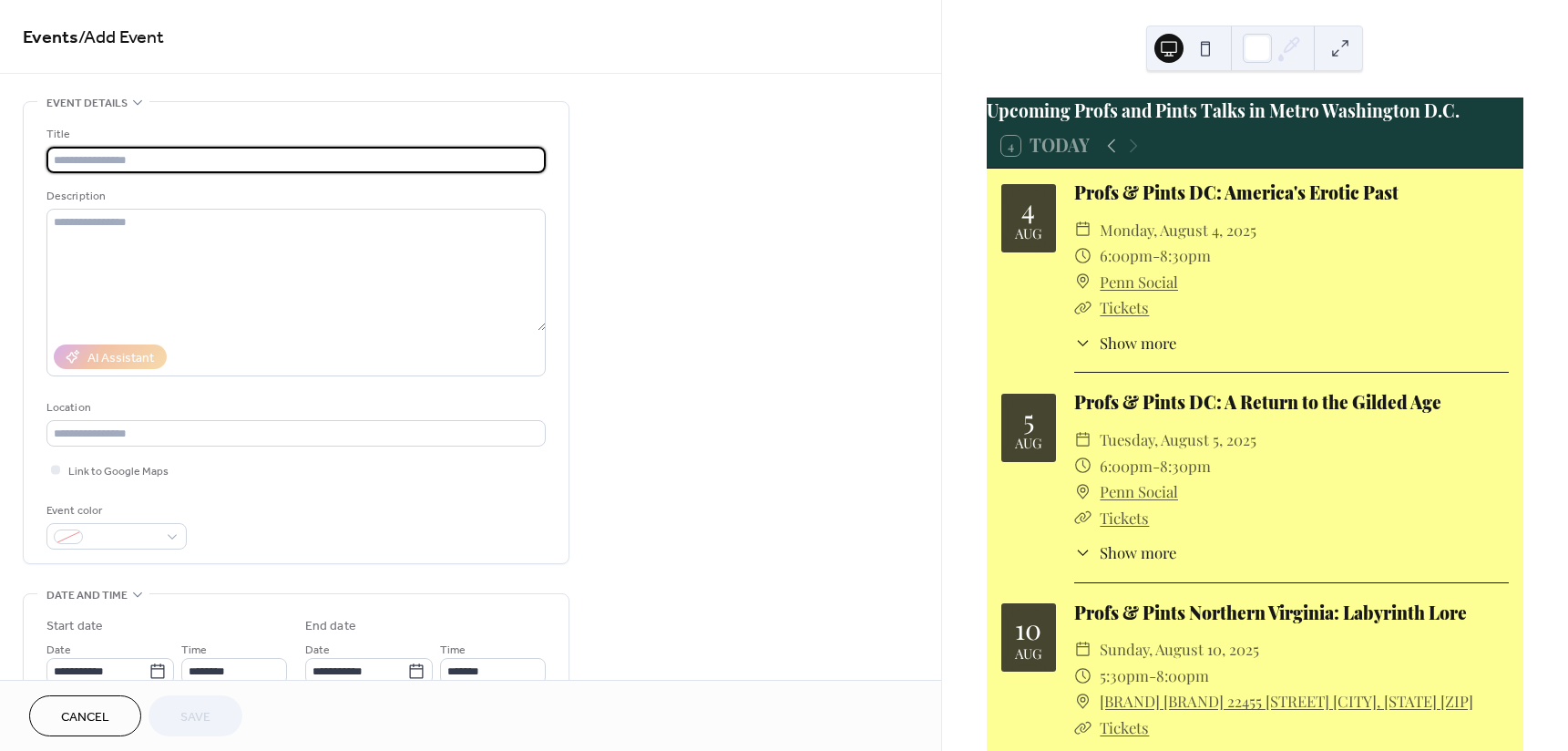 scroll, scrollTop: 0, scrollLeft: 0, axis: both 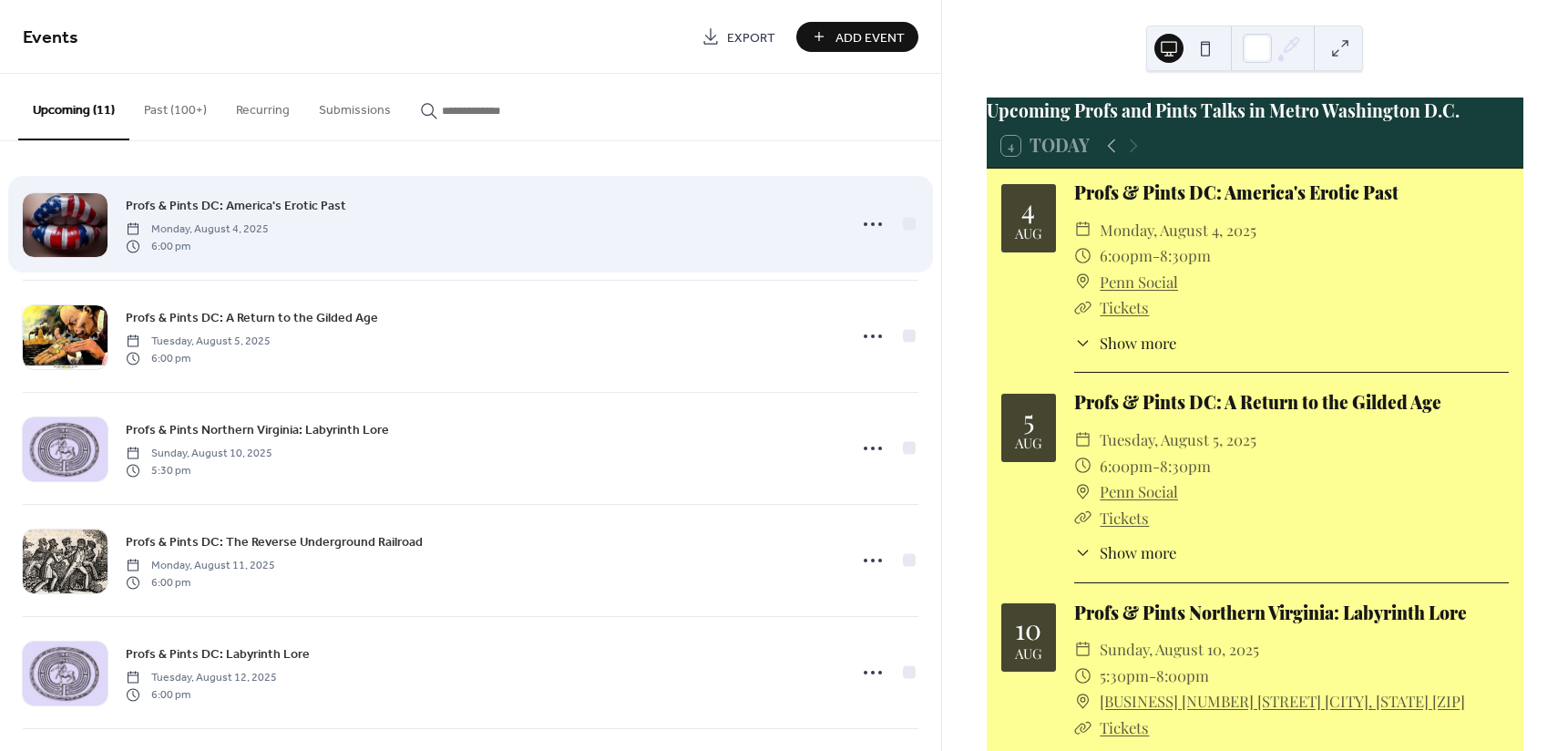 click at bounding box center [886, 224] 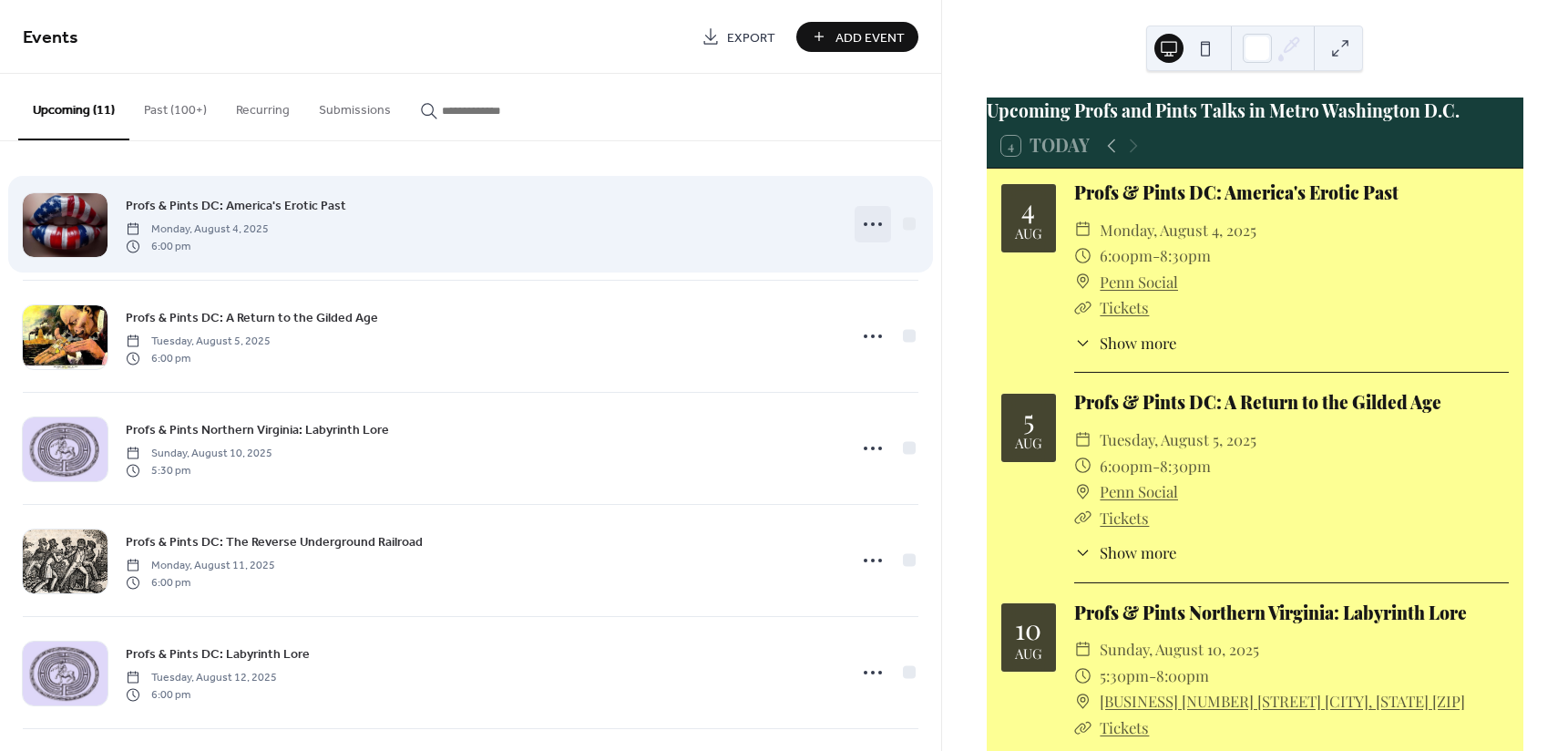 click 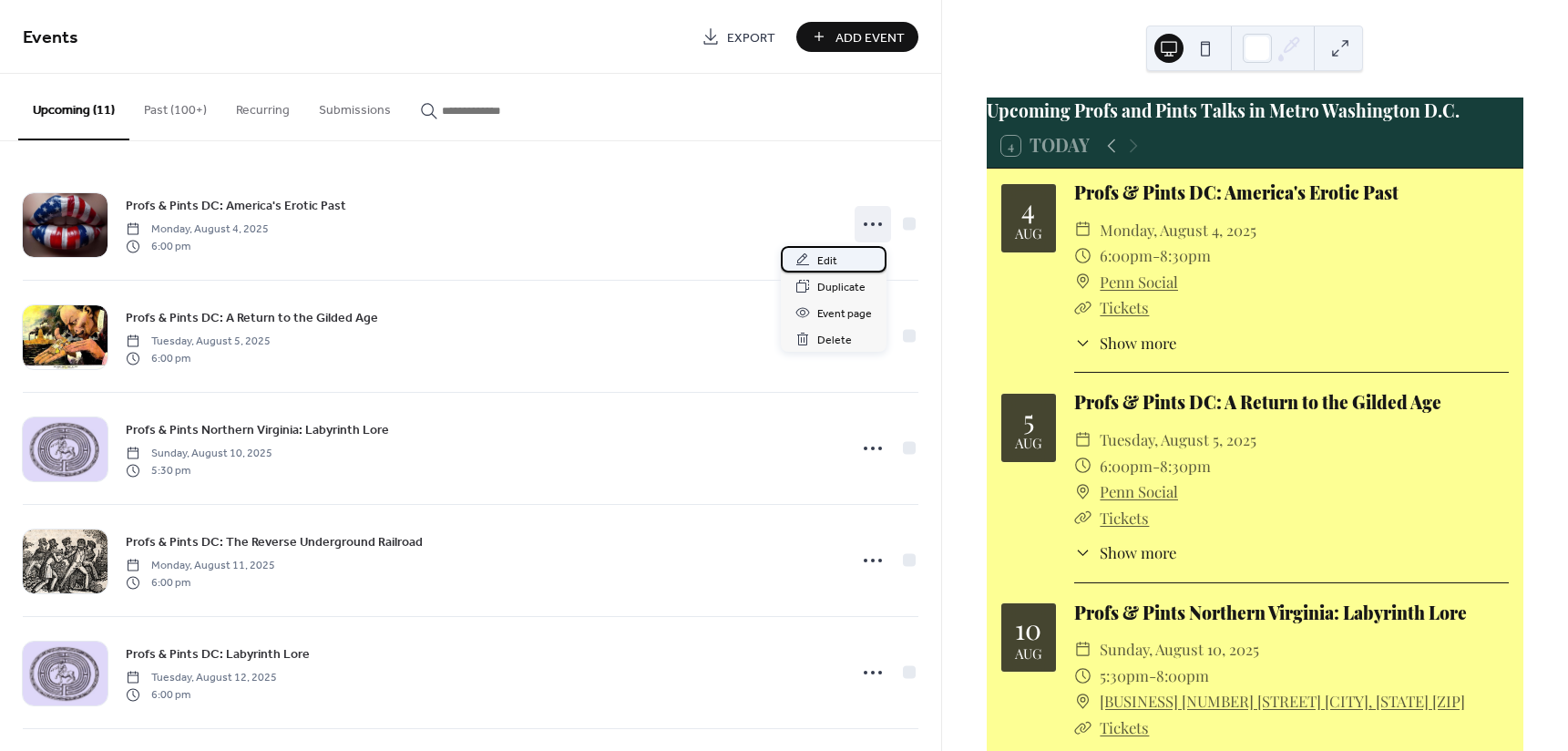 click on "Edit" at bounding box center [827, 261] 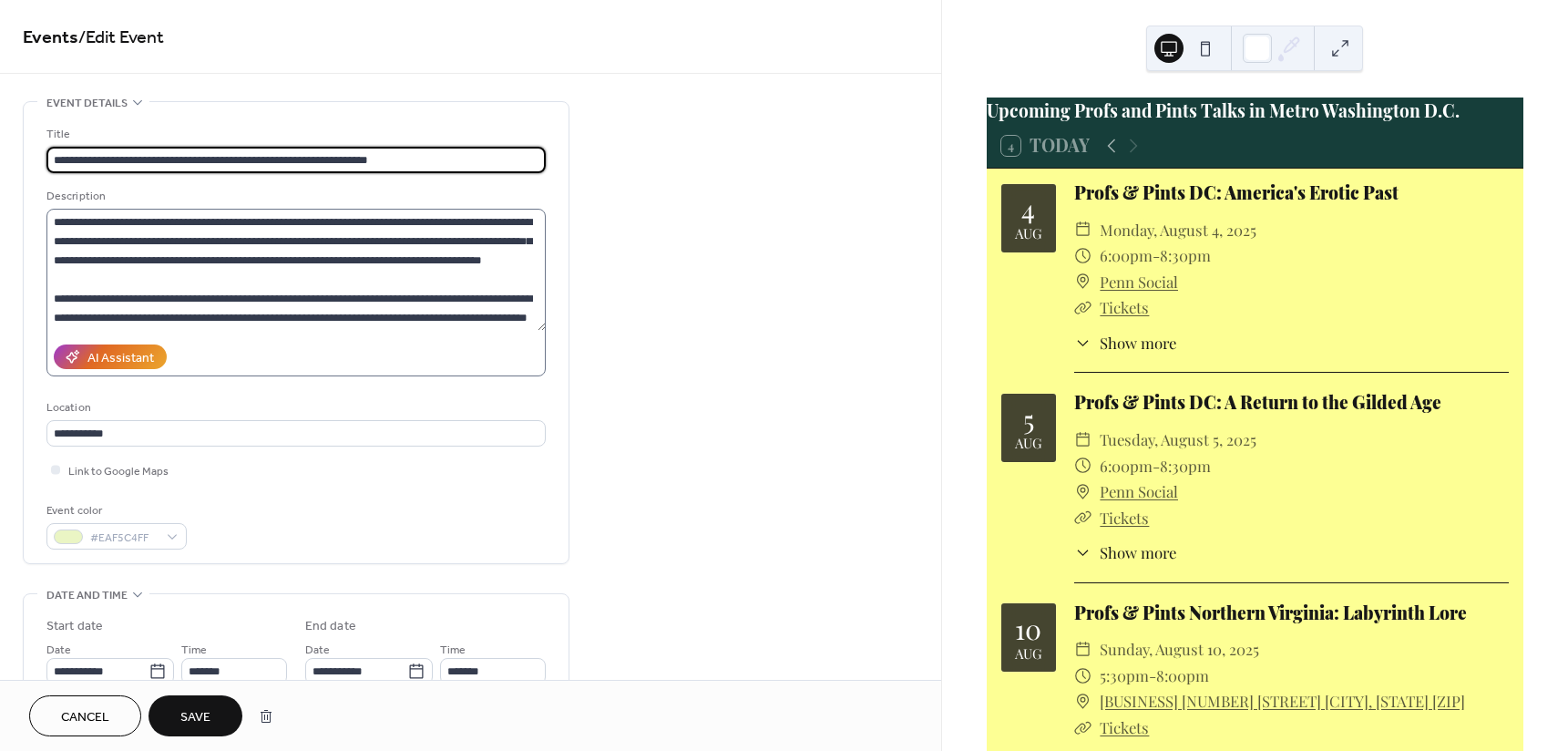 type on "**********" 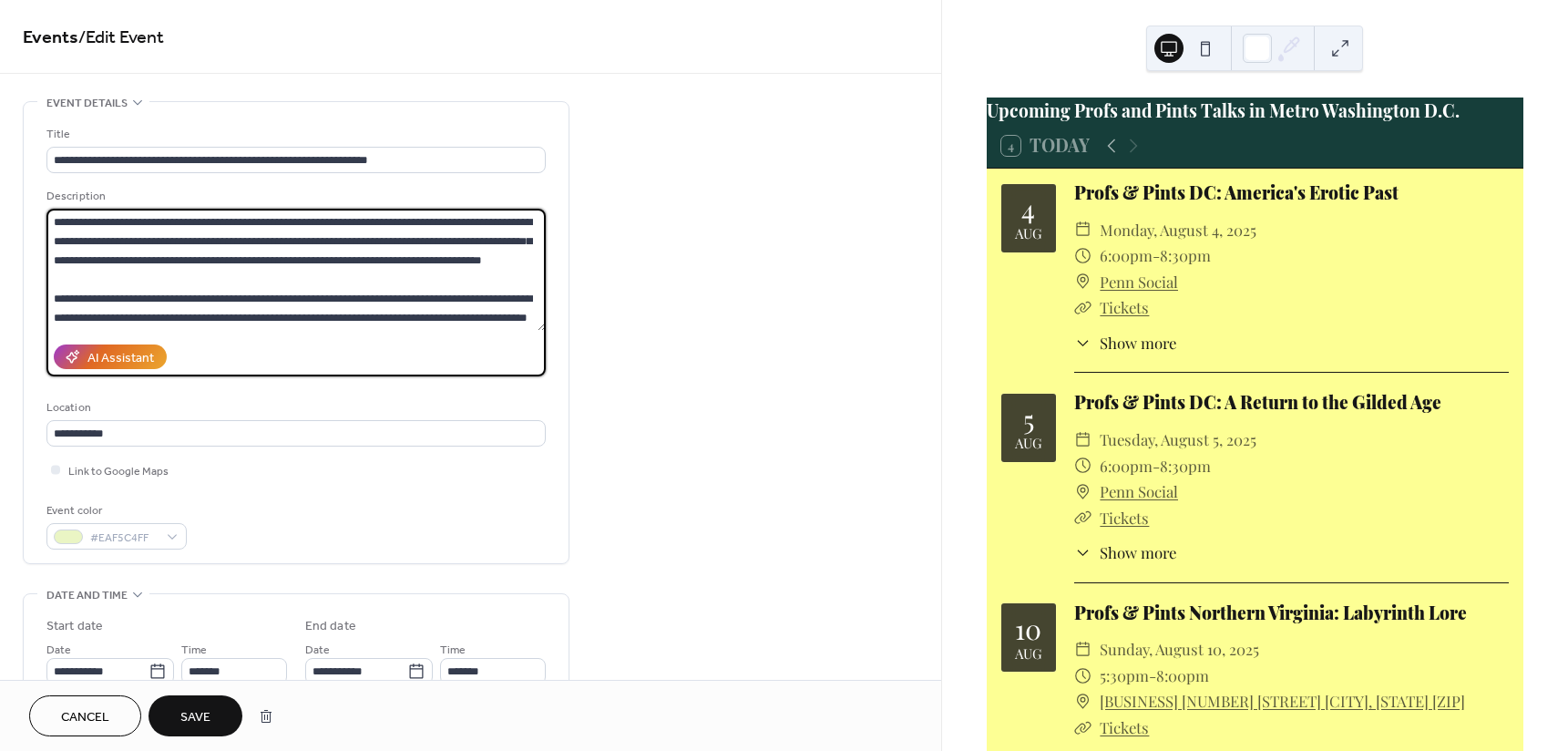 click at bounding box center [296, 270] 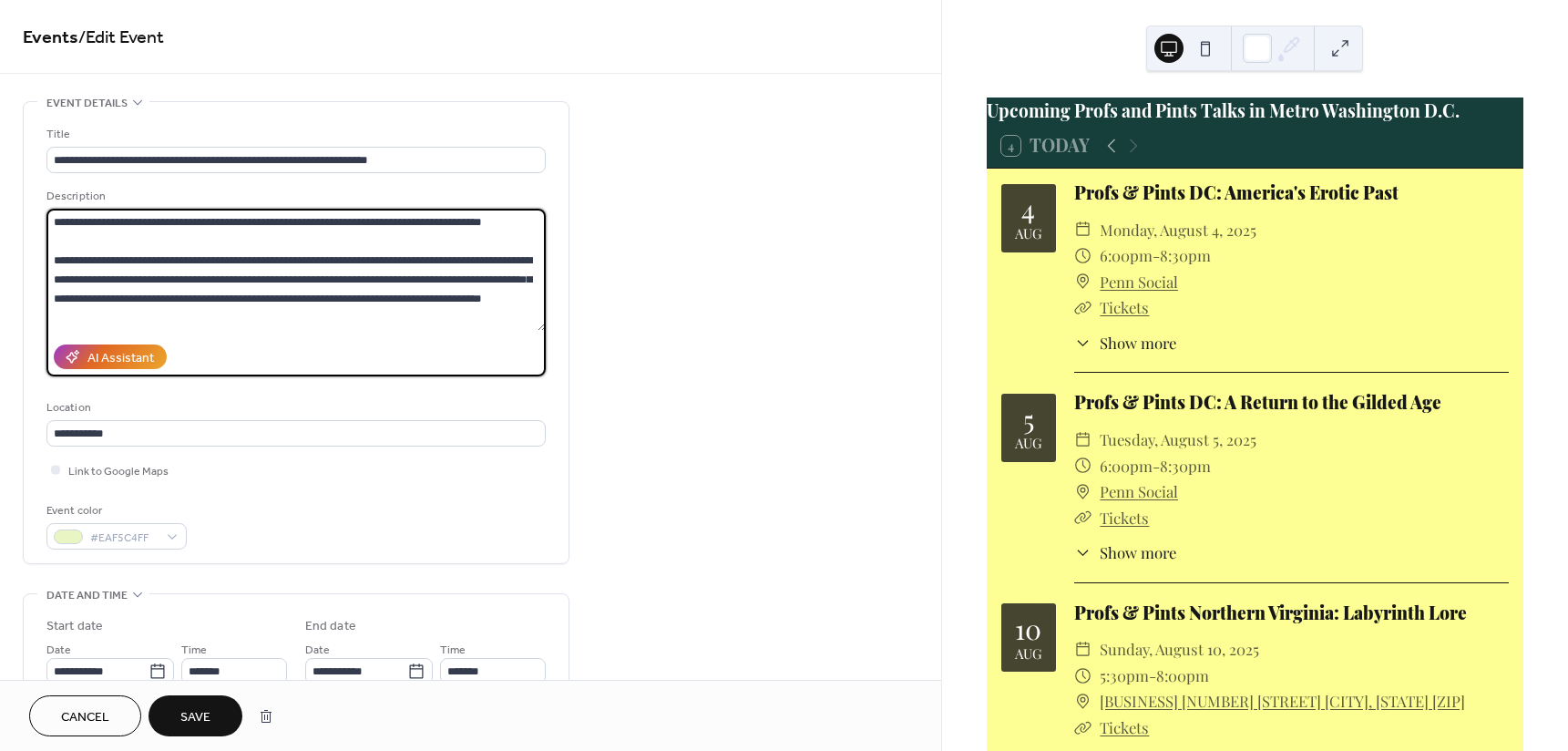 type on "**********" 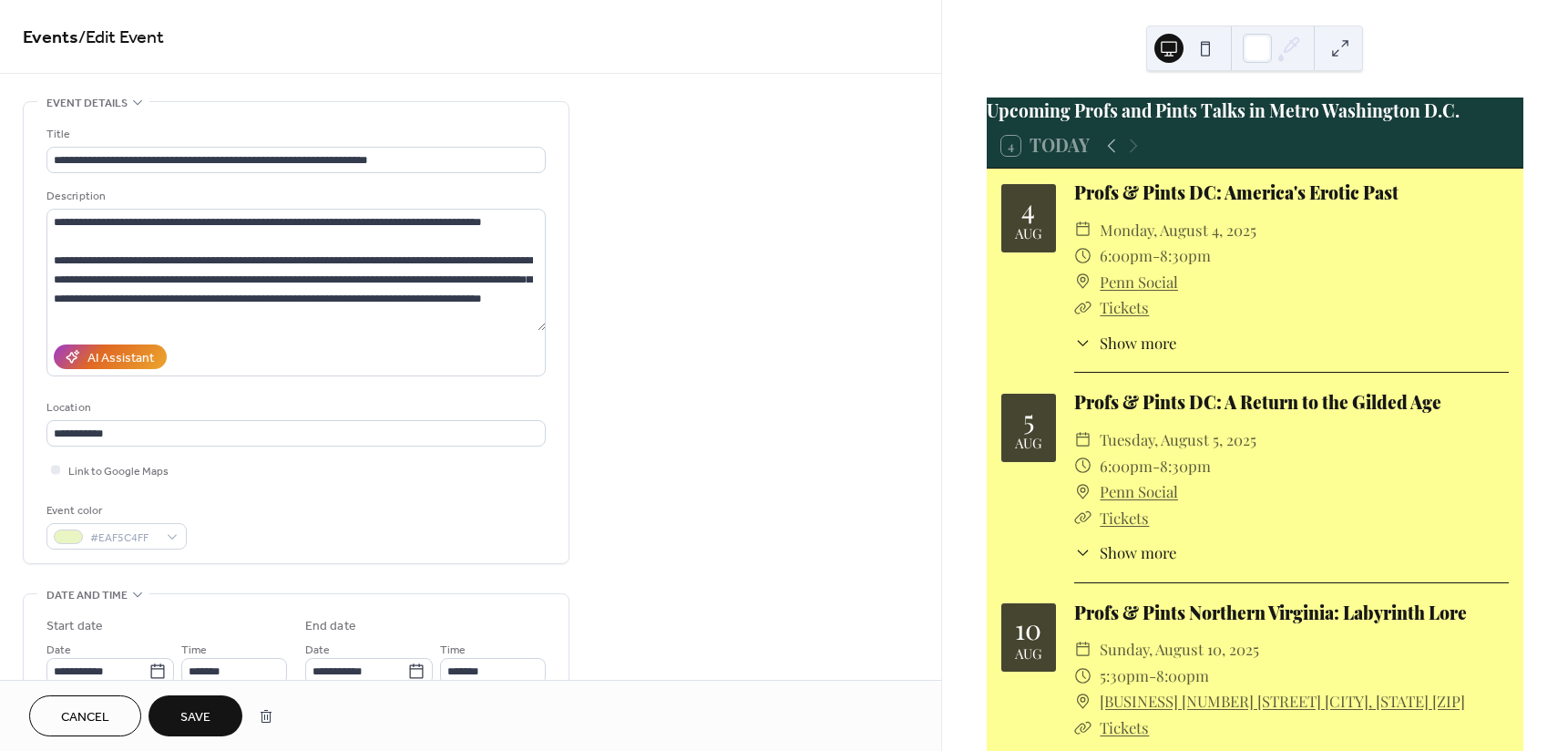 click on "Save" at bounding box center [195, 715] 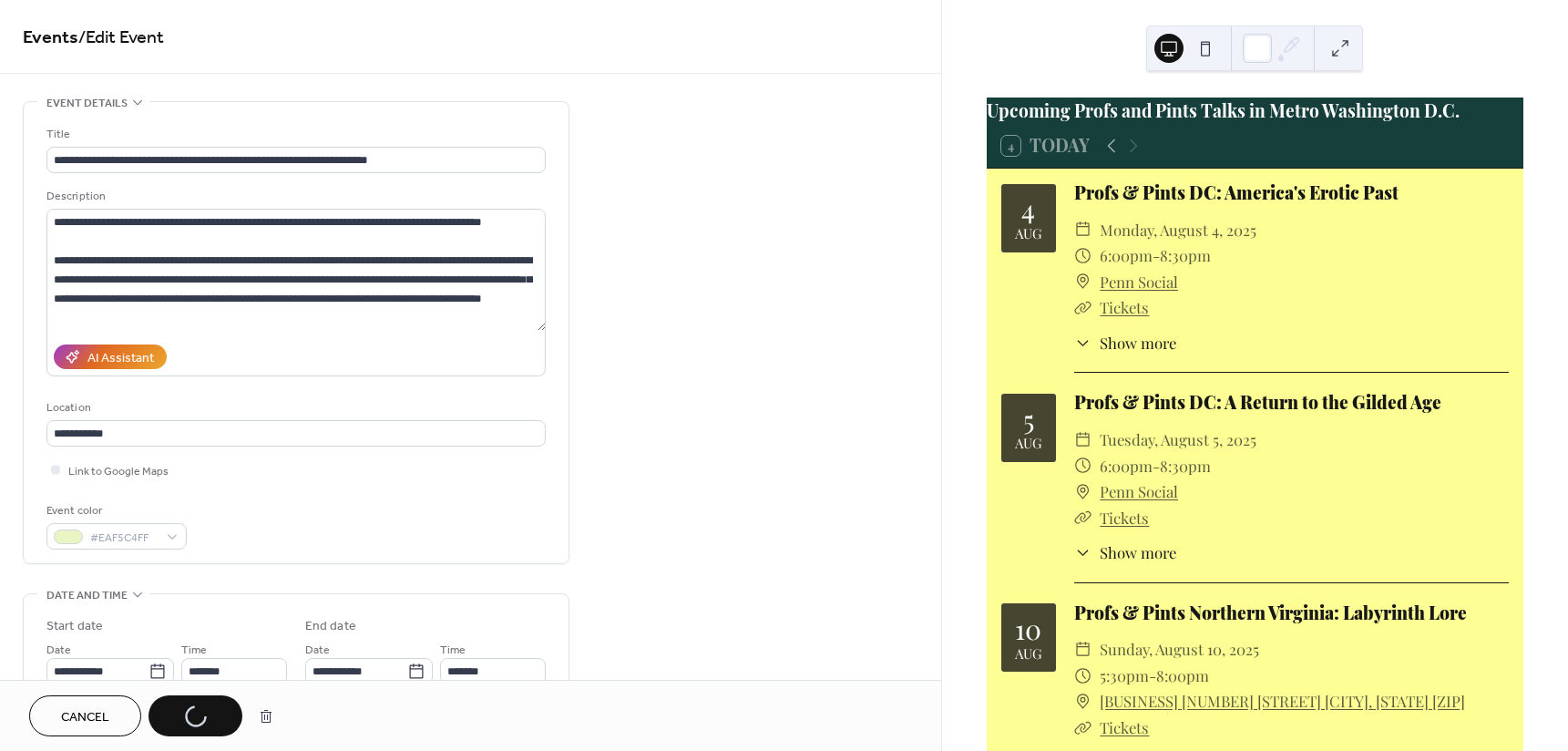 click on "Cancel Save" at bounding box center [156, 715] 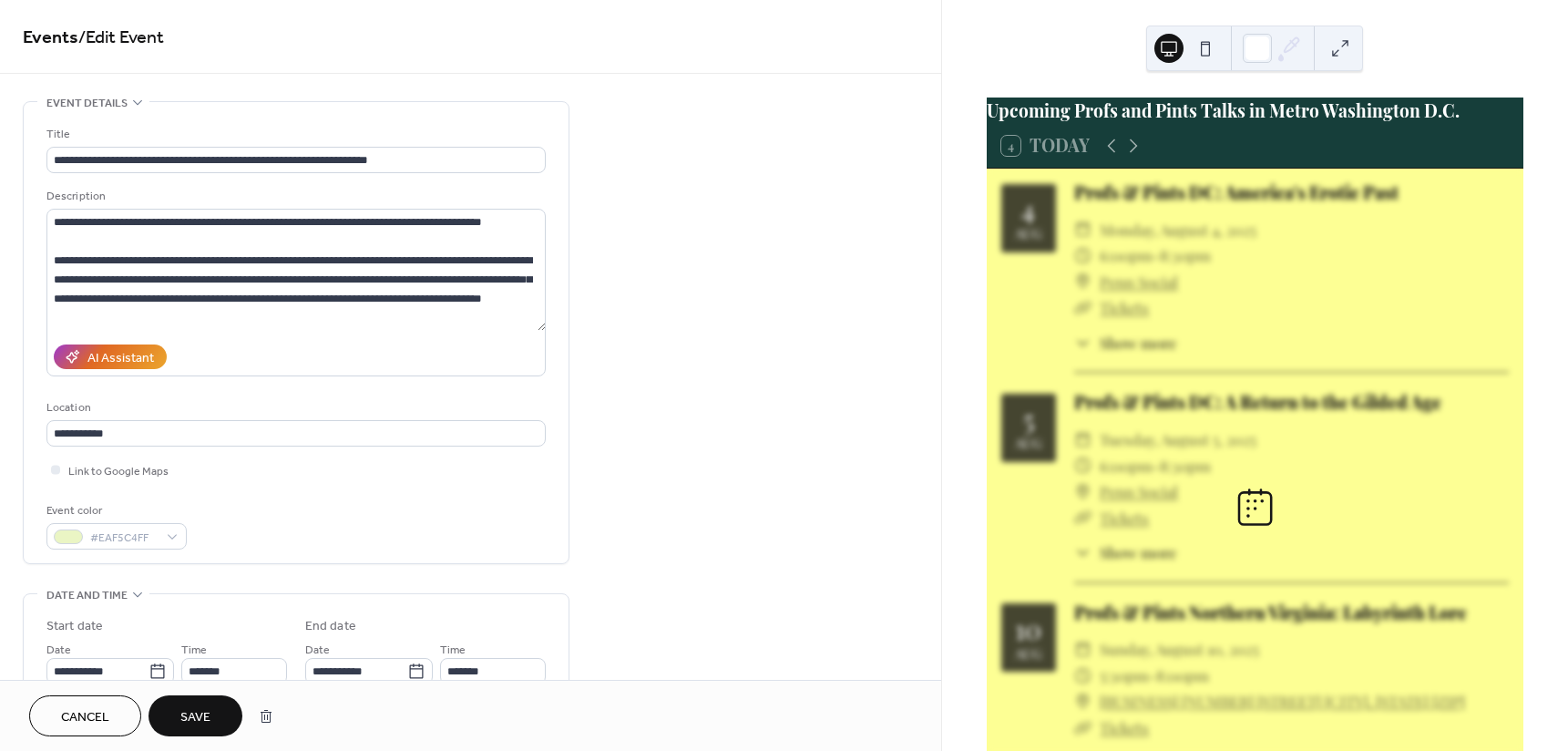 click on "Cancel Save" at bounding box center (156, 715) 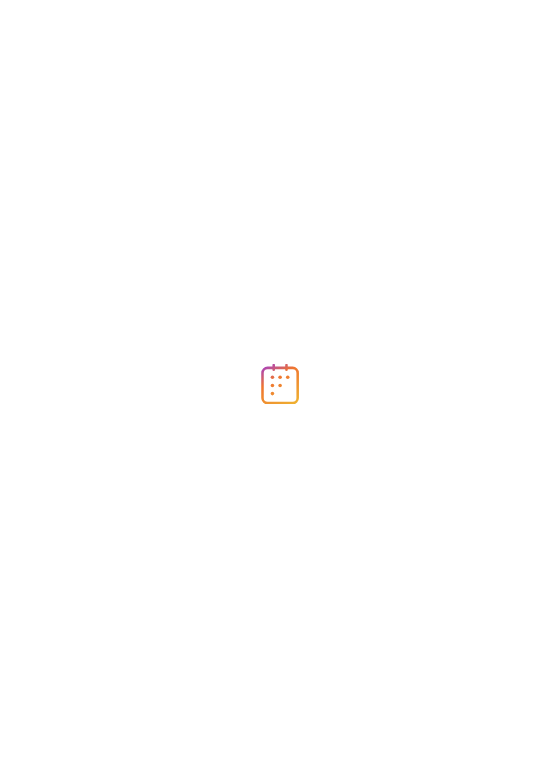 scroll, scrollTop: 0, scrollLeft: 0, axis: both 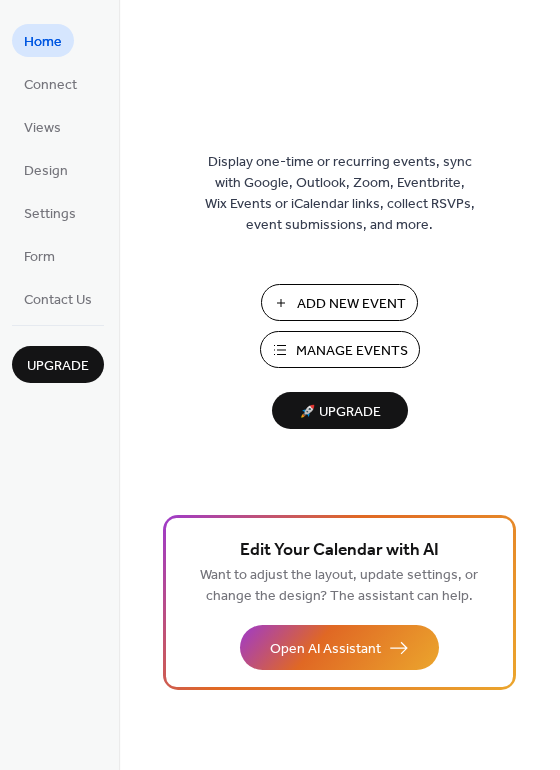 click on "Manage Events" at bounding box center [352, 351] 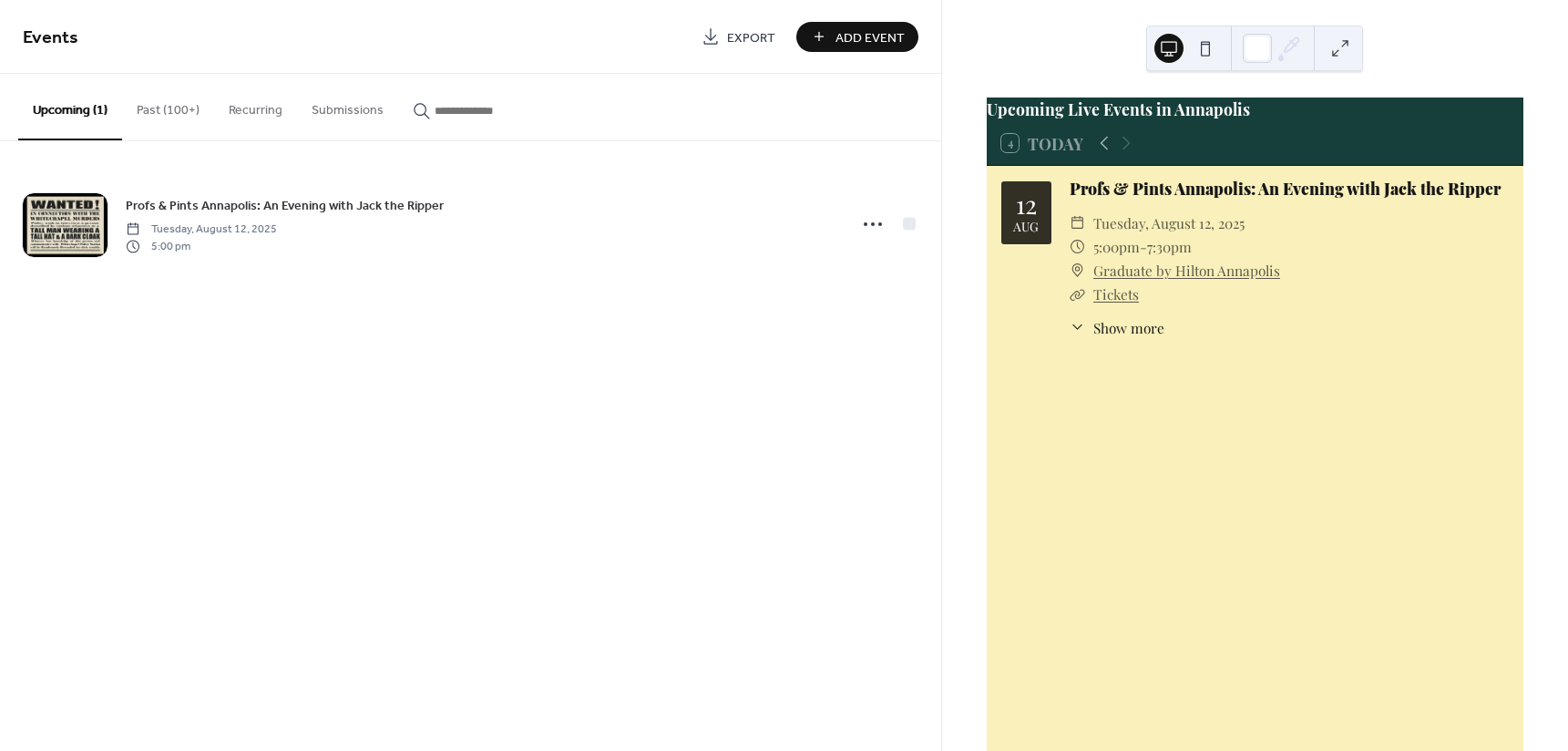 scroll, scrollTop: 0, scrollLeft: 0, axis: both 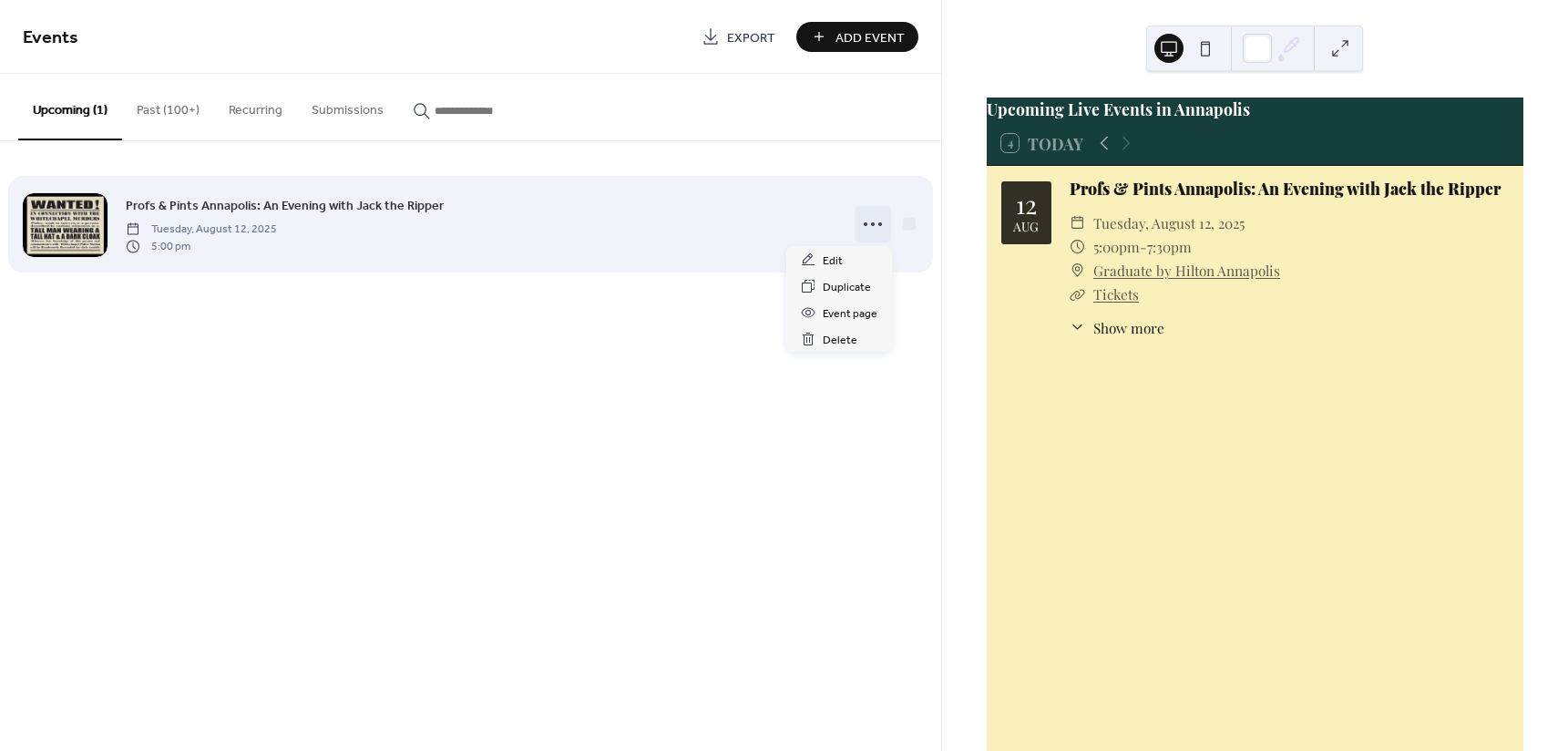 click 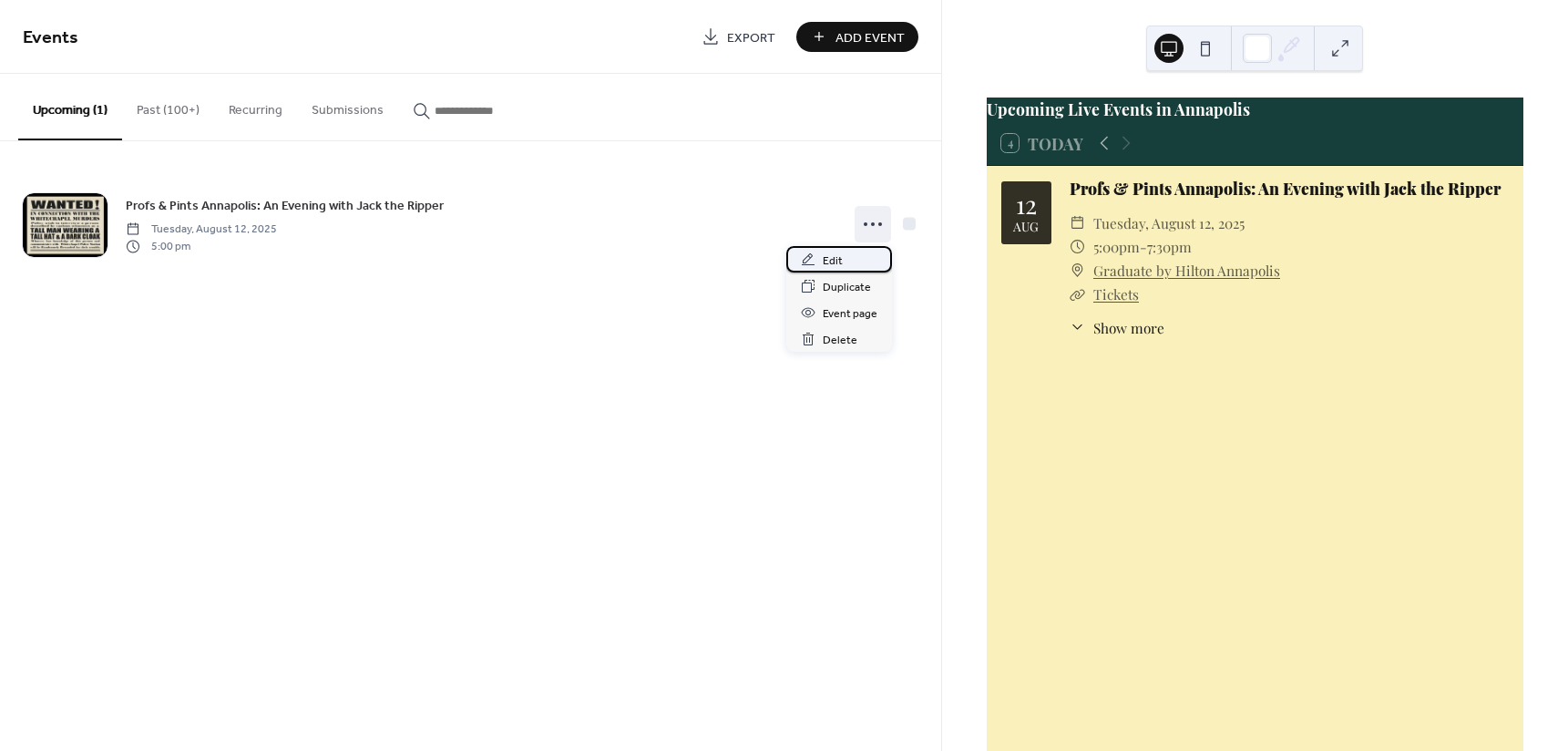 click on "Edit" at bounding box center [833, 261] 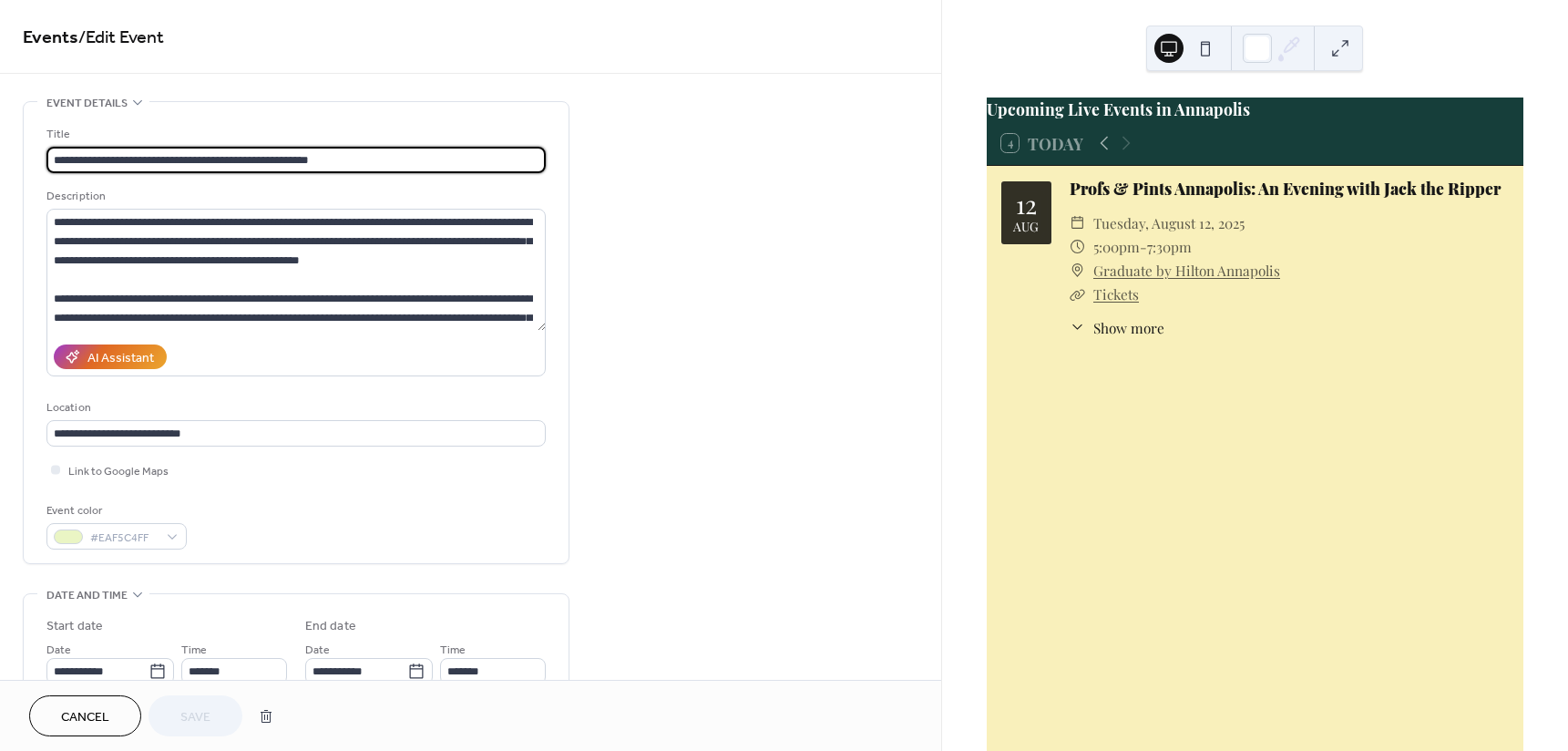 click on "**********" at bounding box center (296, 159) 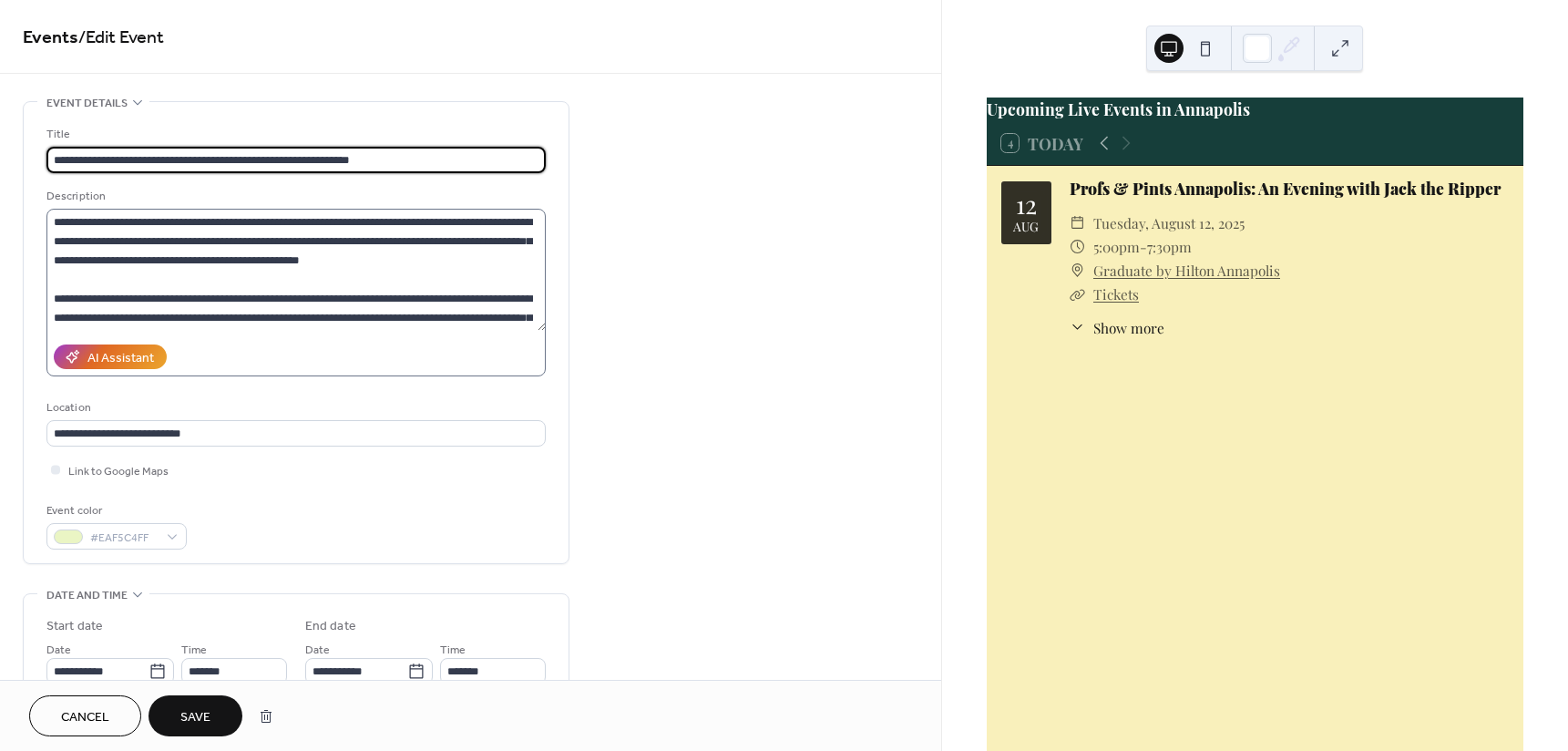 type on "**********" 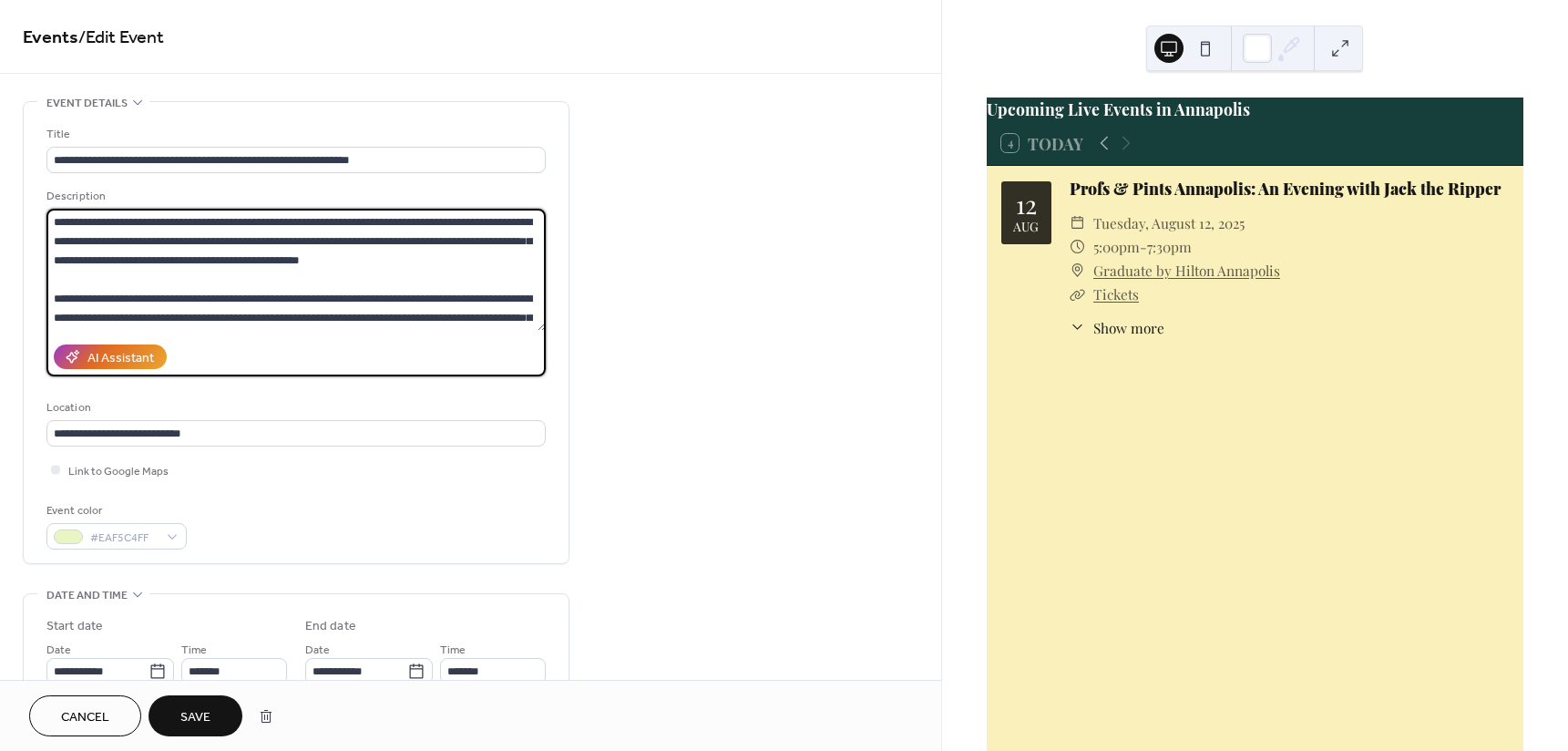 click at bounding box center [296, 270] 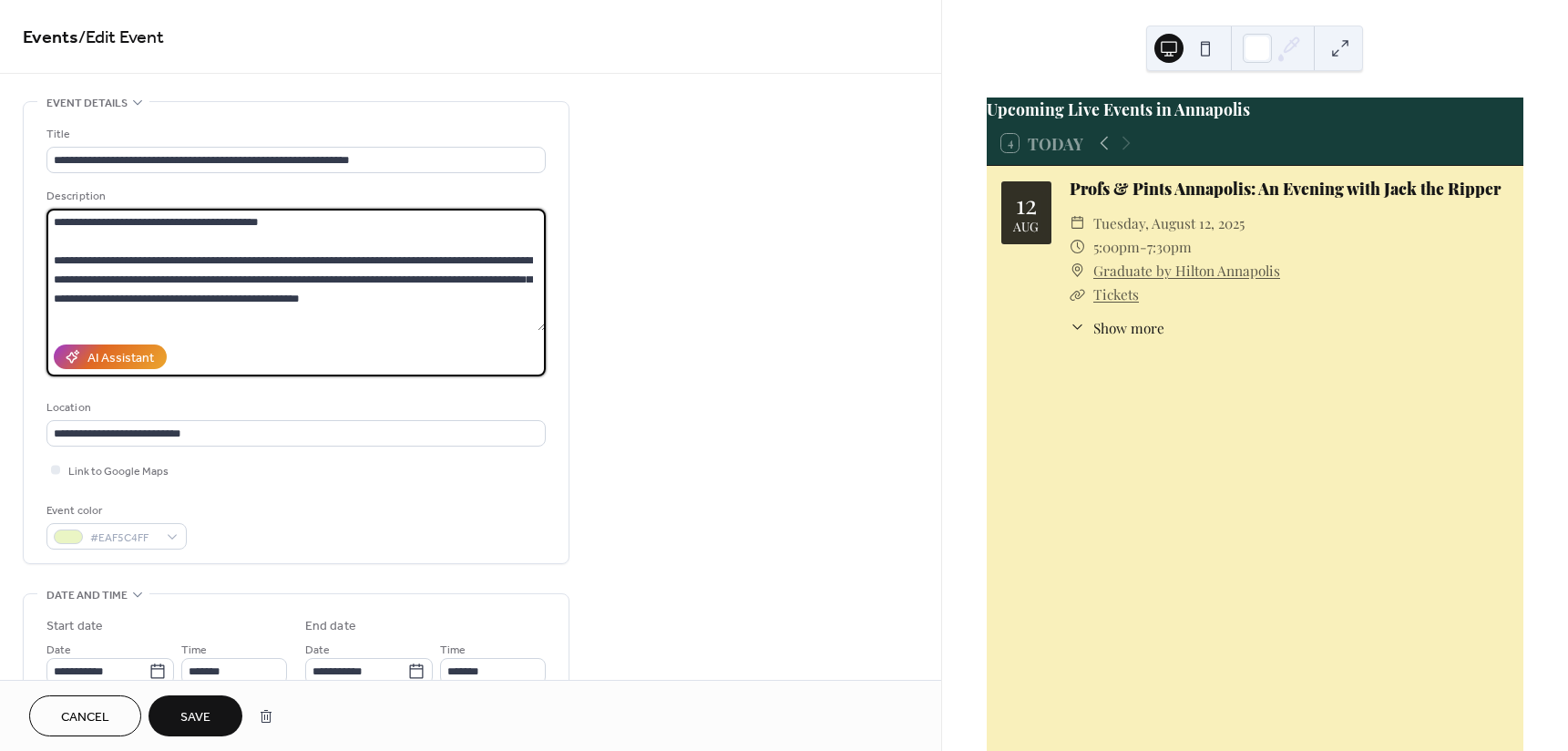 type on "**********" 